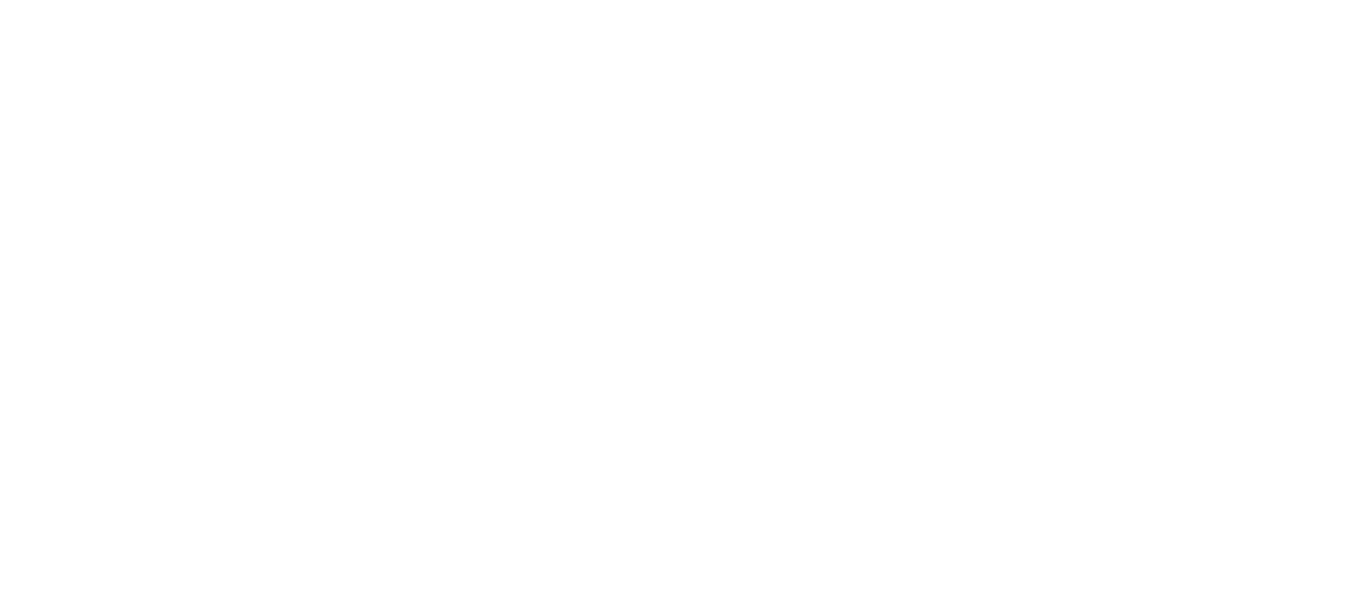 scroll, scrollTop: 0, scrollLeft: 0, axis: both 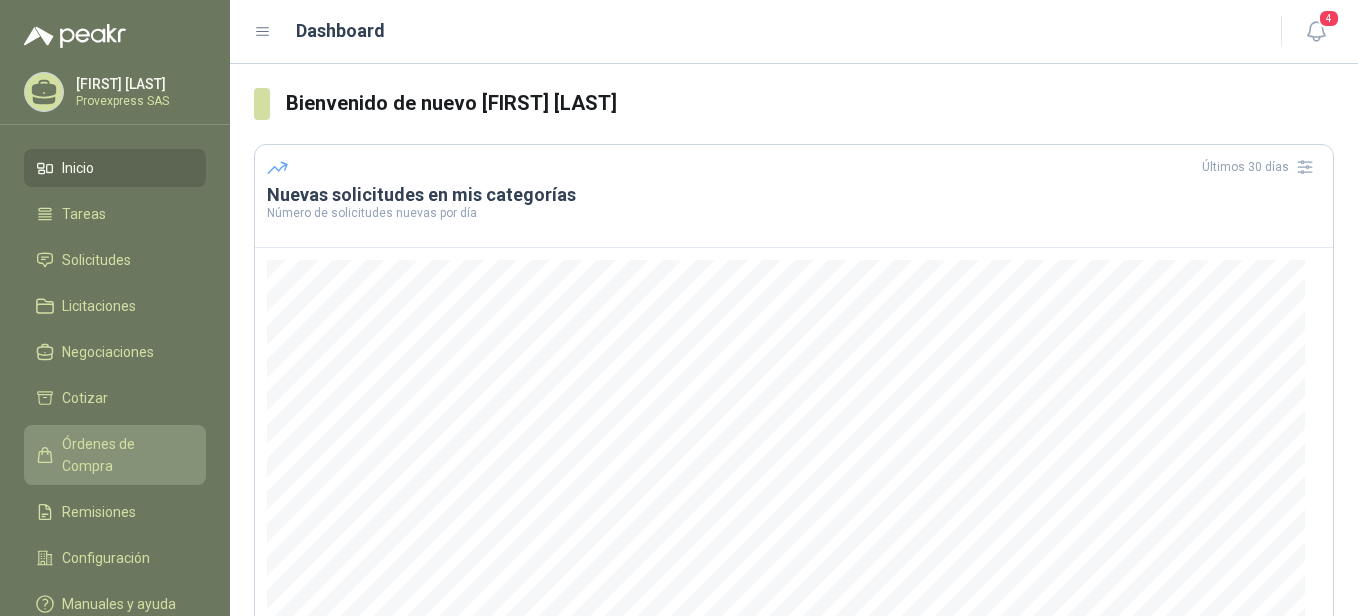 click on "Órdenes de Compra" at bounding box center [124, 455] 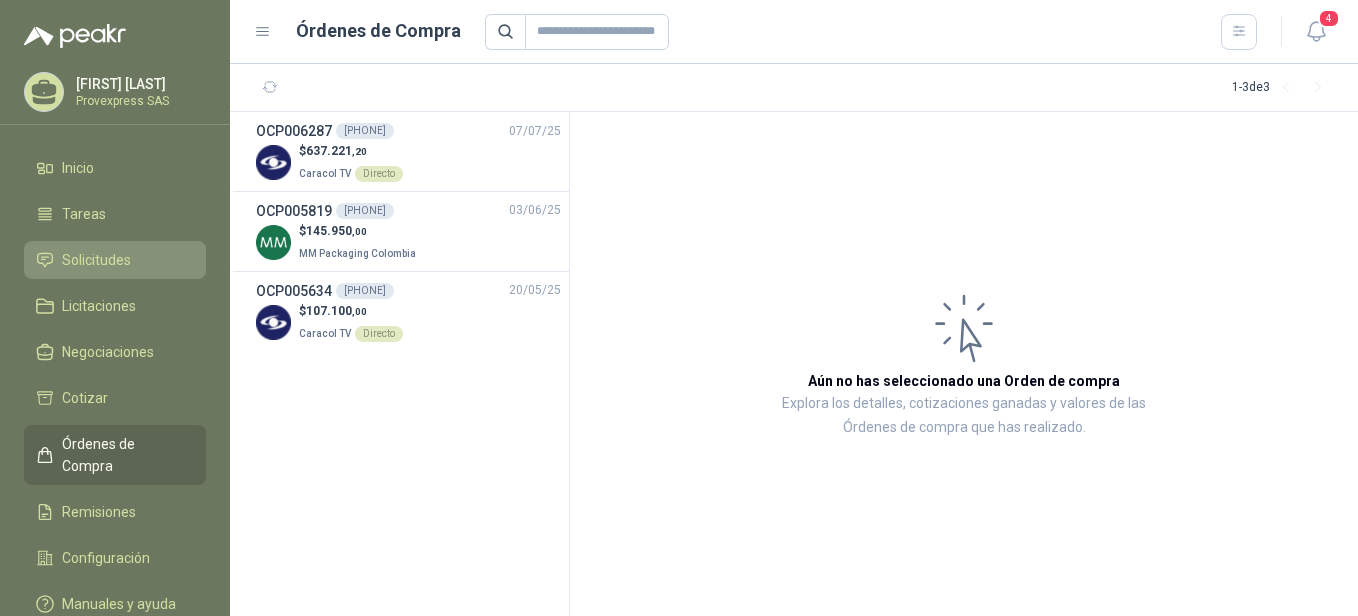 click on "Solicitudes" at bounding box center (96, 260) 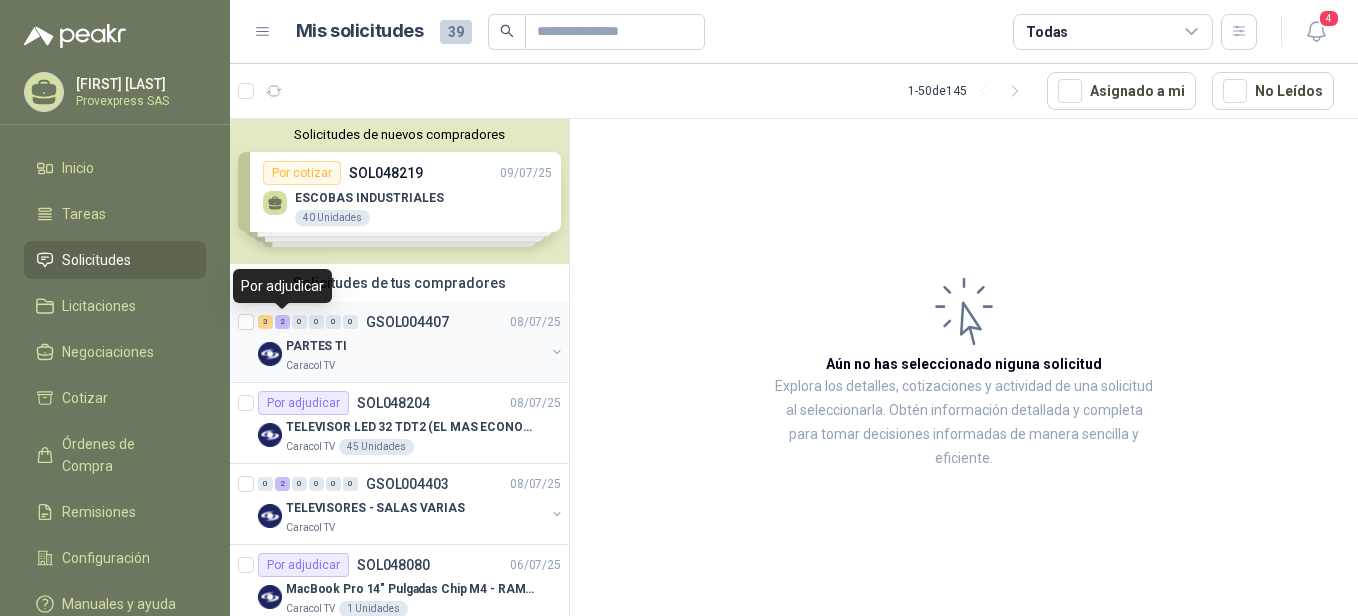 click on "2" at bounding box center (282, 322) 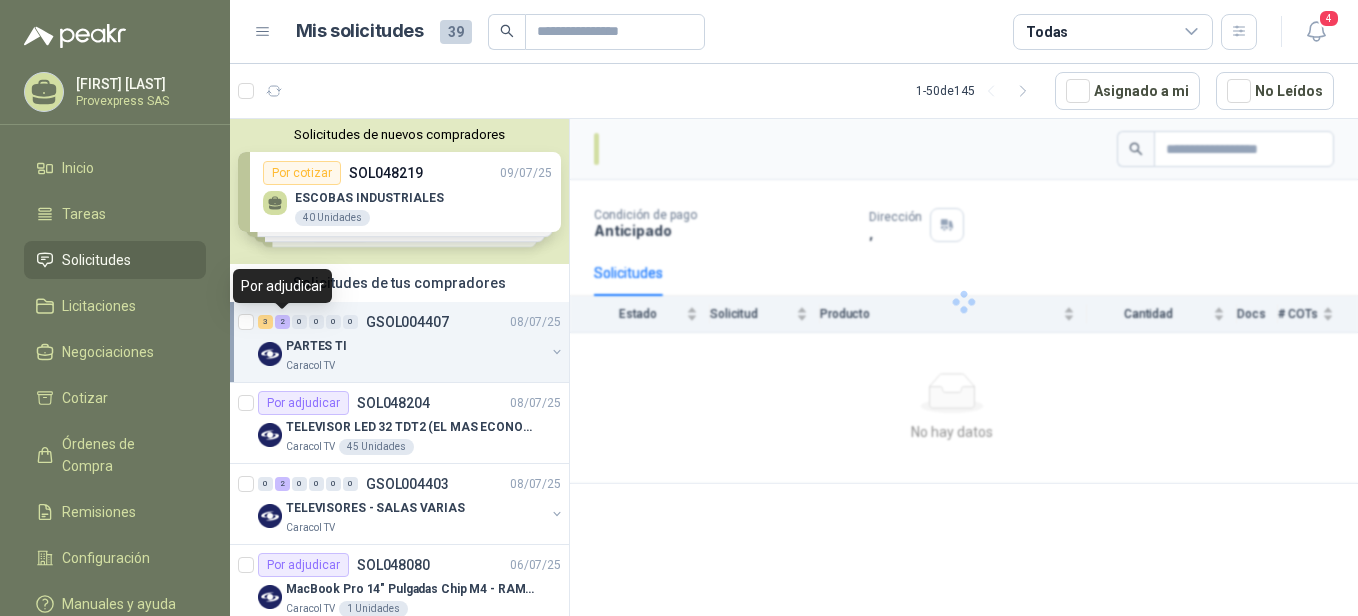 click on "2" at bounding box center [282, 322] 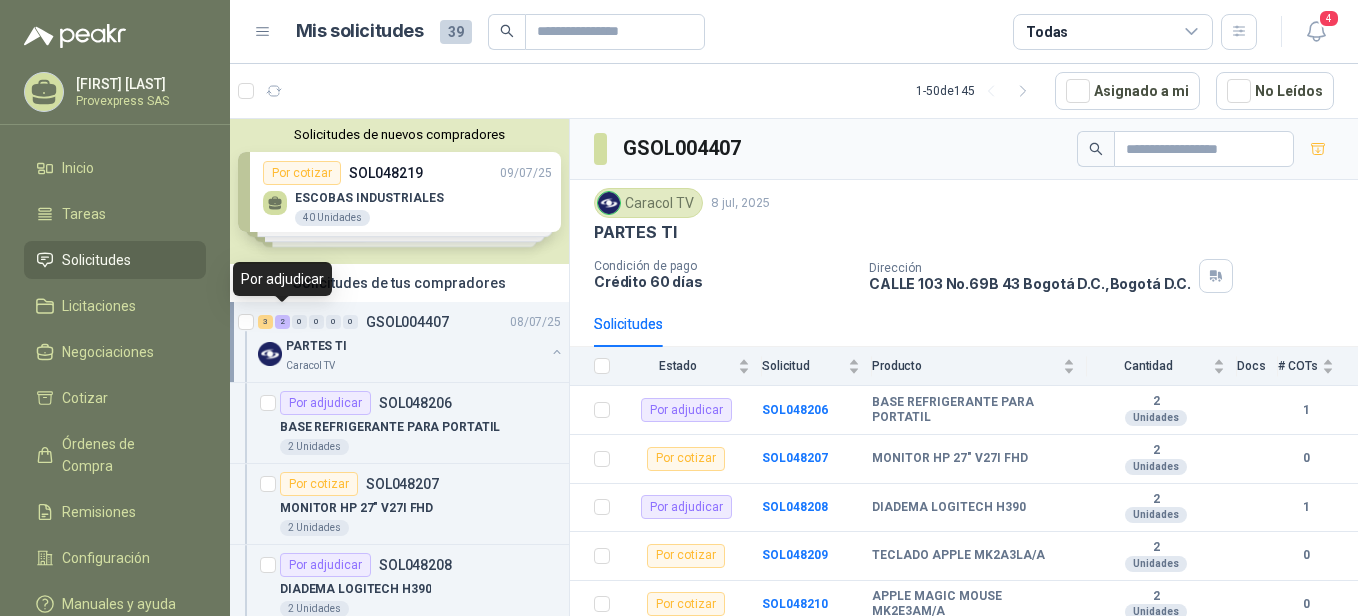 scroll, scrollTop: 7, scrollLeft: 0, axis: vertical 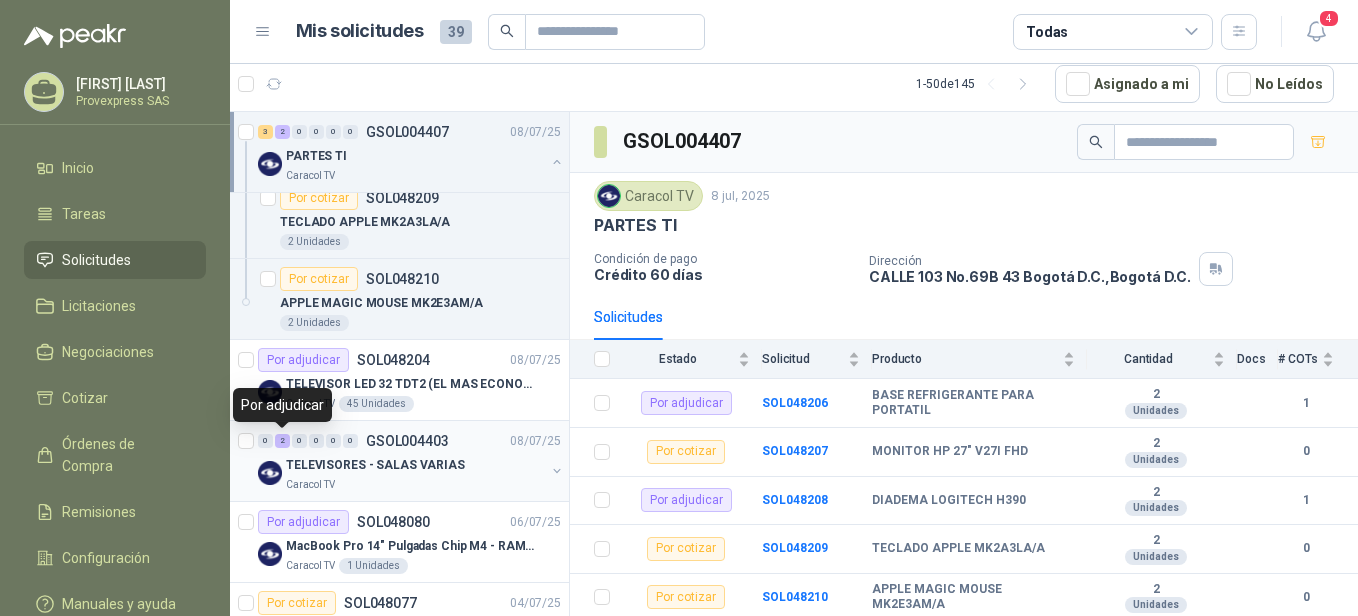 click on "2" at bounding box center [282, 441] 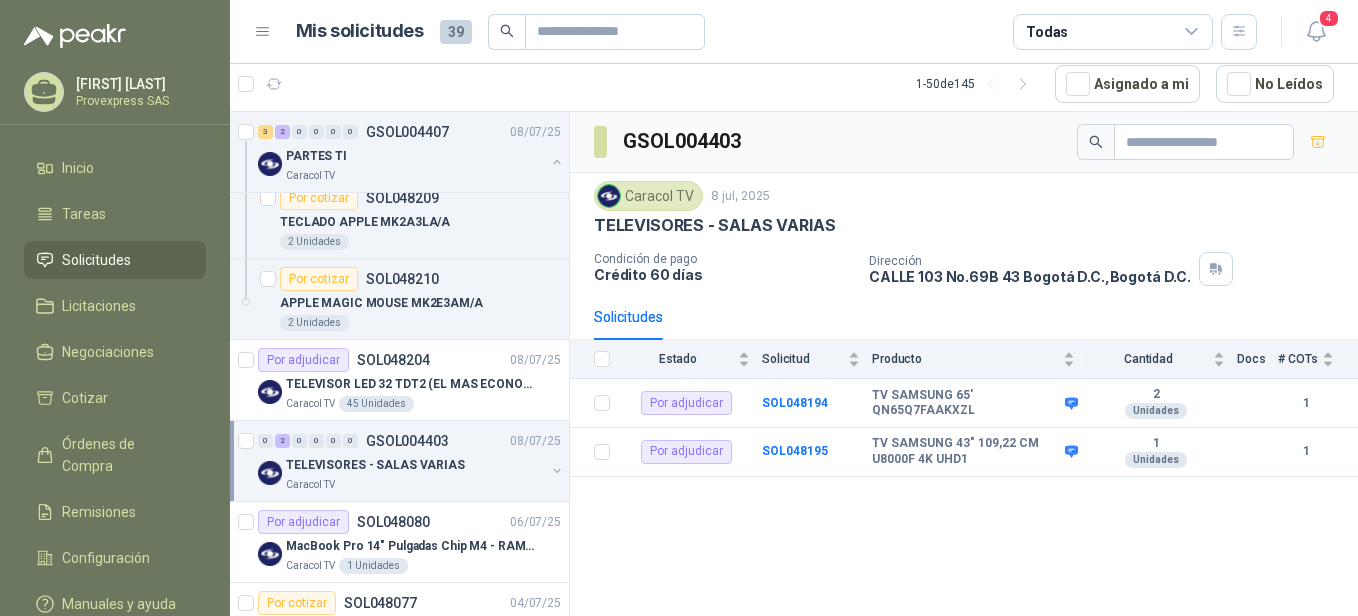 scroll, scrollTop: 0, scrollLeft: 0, axis: both 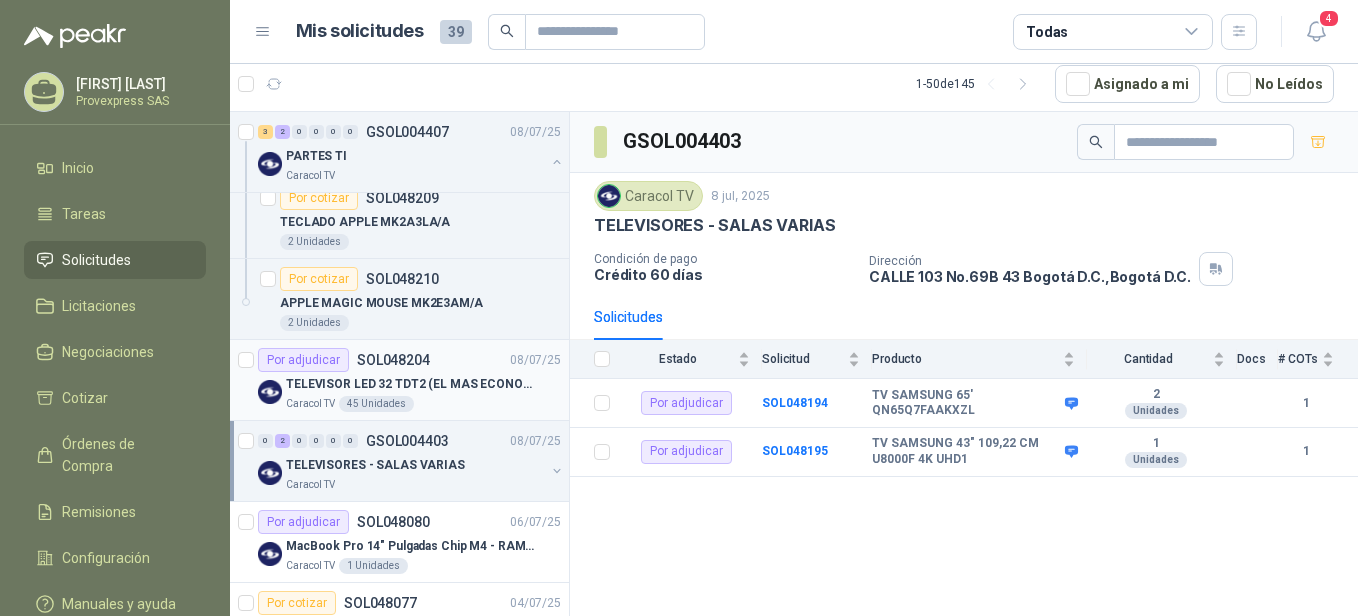 click on "Por adjudicar" at bounding box center [303, 360] 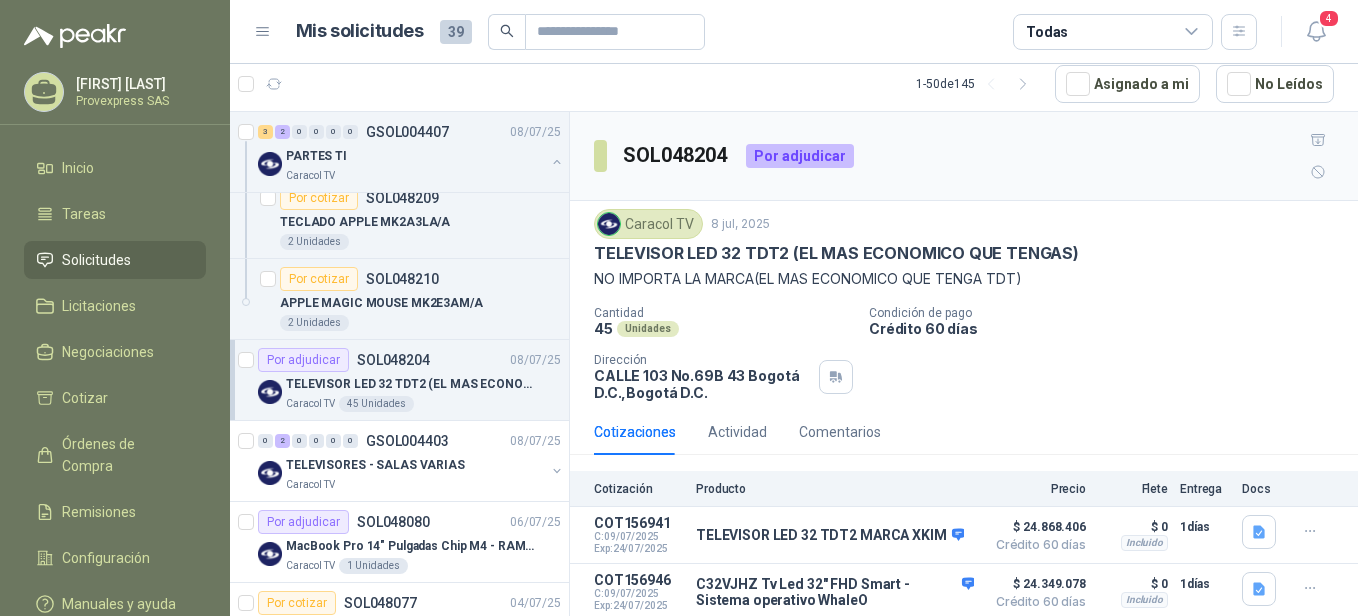 scroll, scrollTop: 83, scrollLeft: 0, axis: vertical 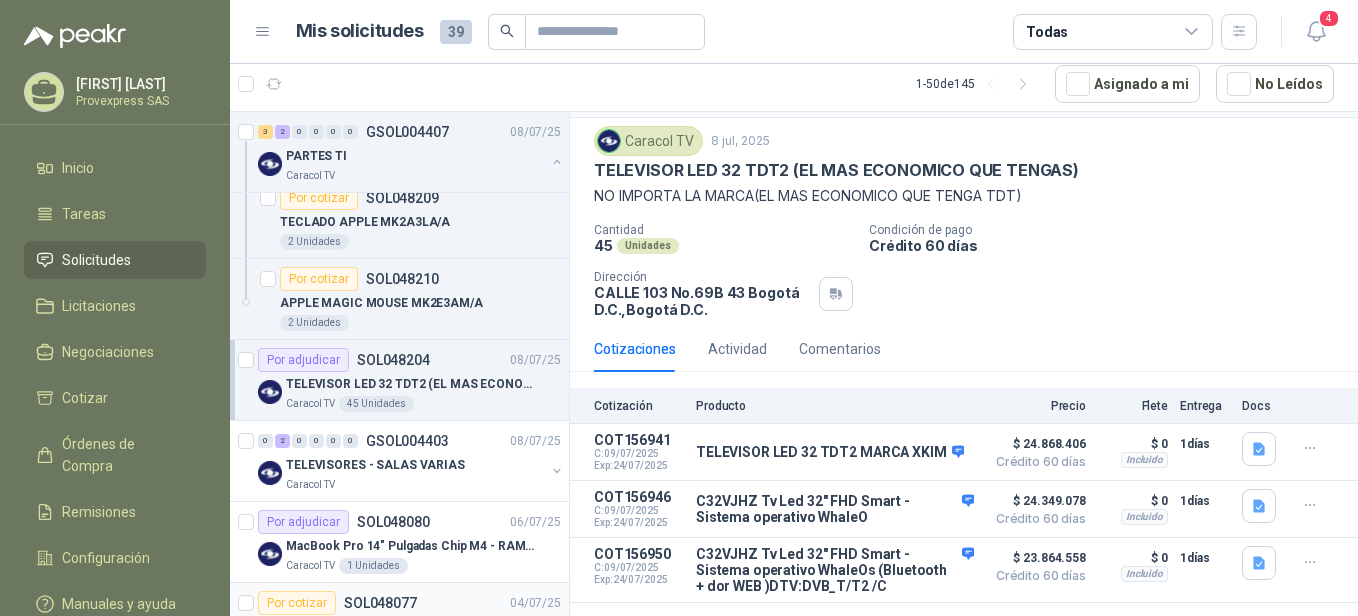 click on "Por cotizar" at bounding box center [297, 603] 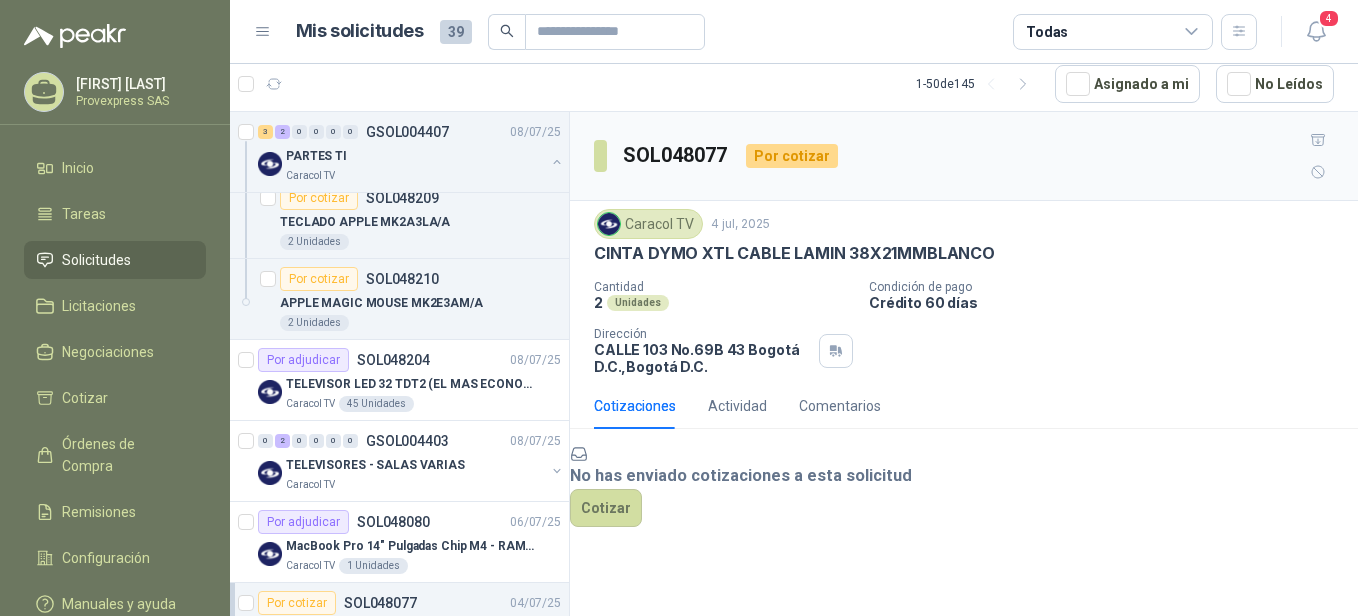 scroll, scrollTop: 882, scrollLeft: 0, axis: vertical 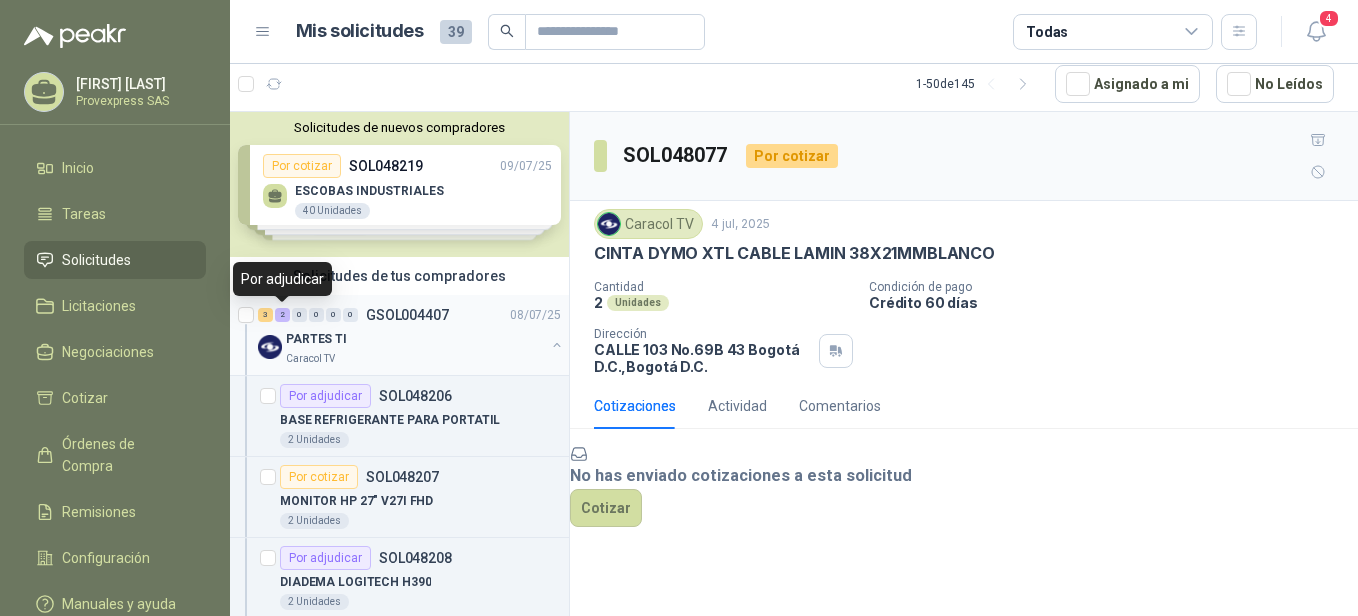 click on "2" at bounding box center [282, 315] 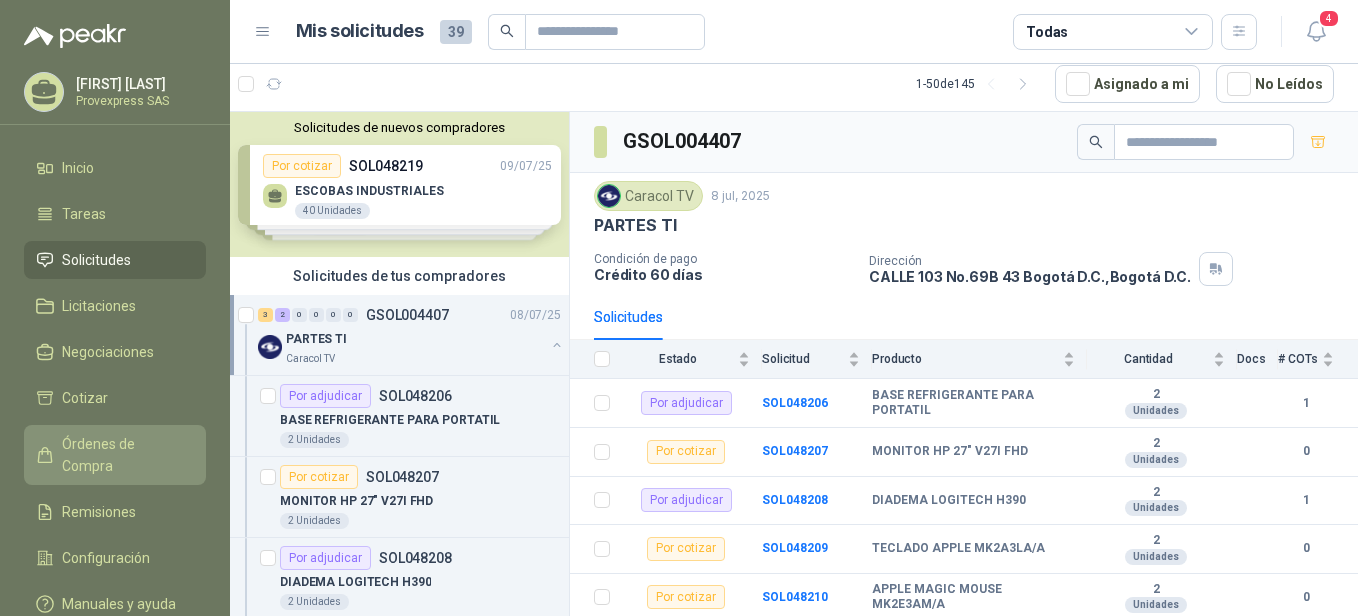 click on "Órdenes de Compra" at bounding box center (124, 455) 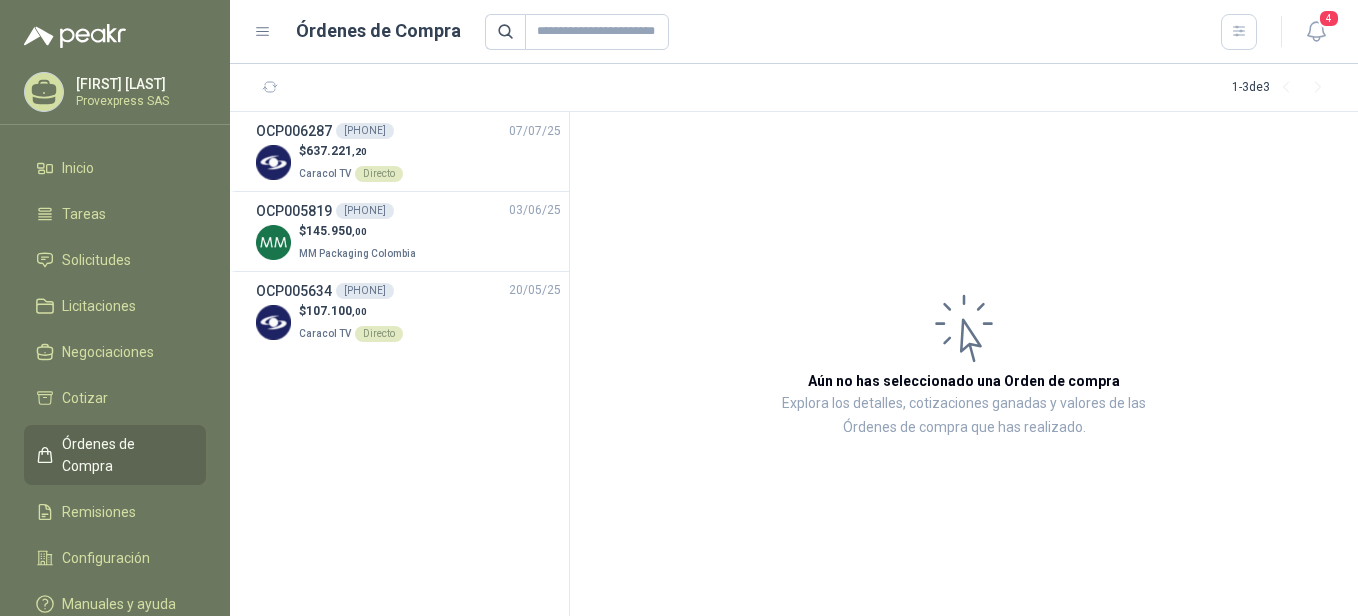click on "Órdenes de Compra" at bounding box center [124, 455] 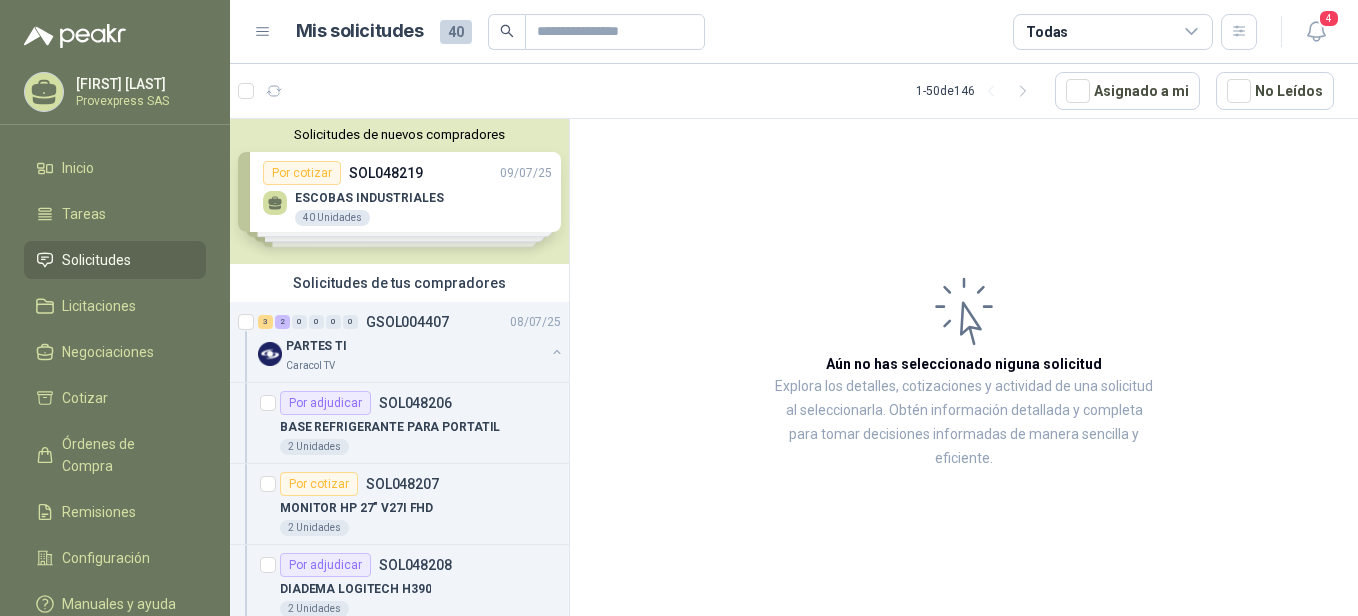 scroll, scrollTop: 0, scrollLeft: 0, axis: both 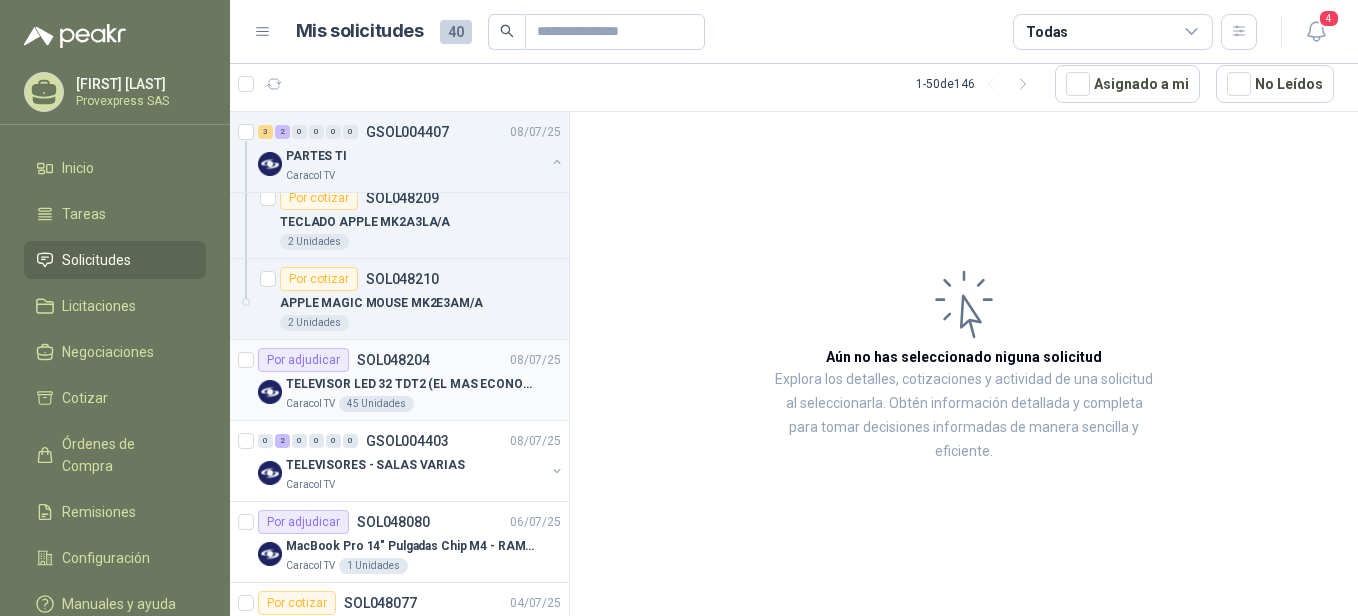 click on "Por adjudicar" at bounding box center (303, 360) 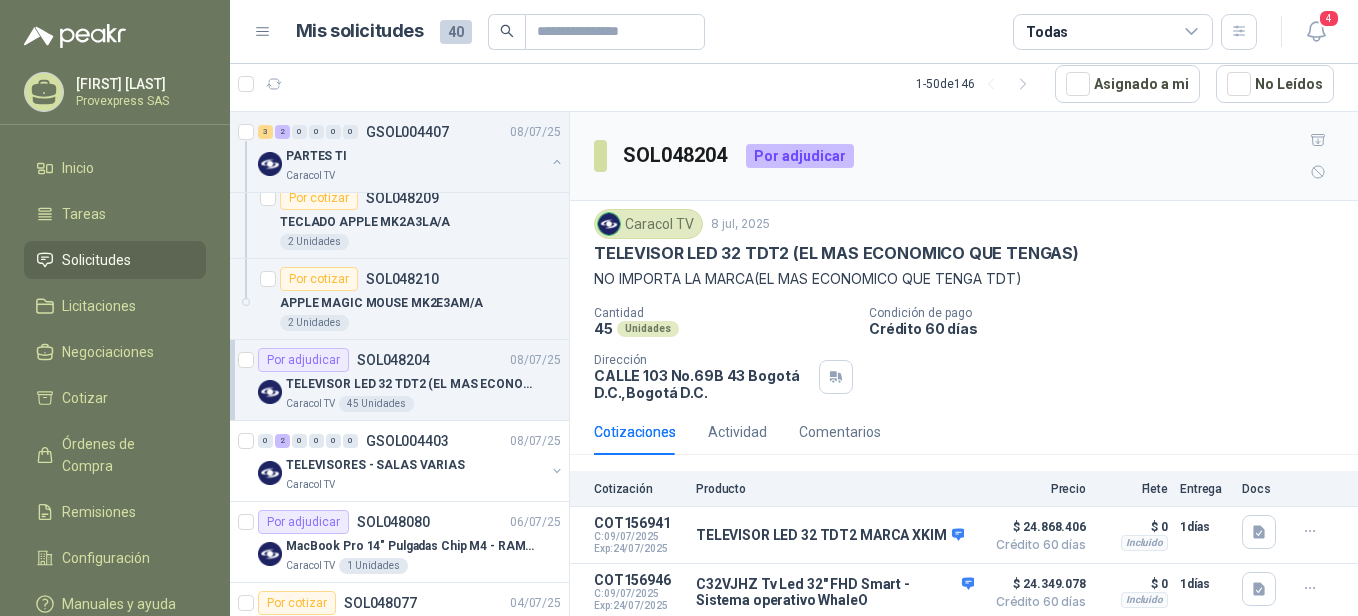 scroll, scrollTop: 882, scrollLeft: 0, axis: vertical 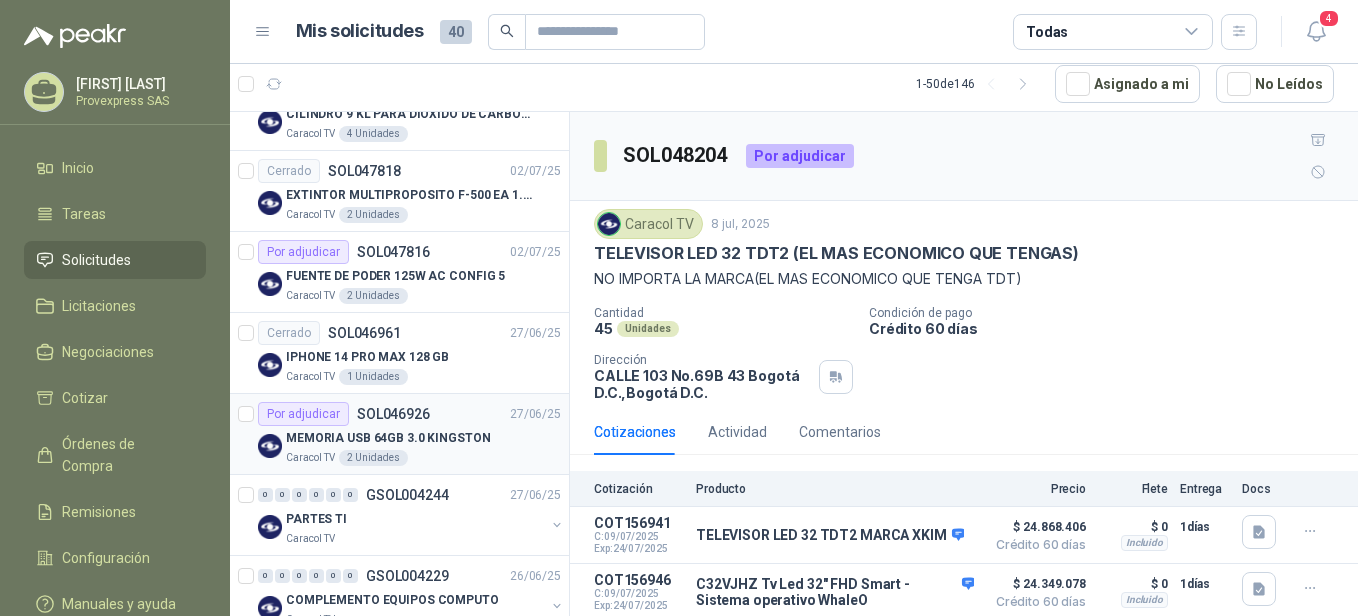 click on "Por adjudicar" at bounding box center [303, 414] 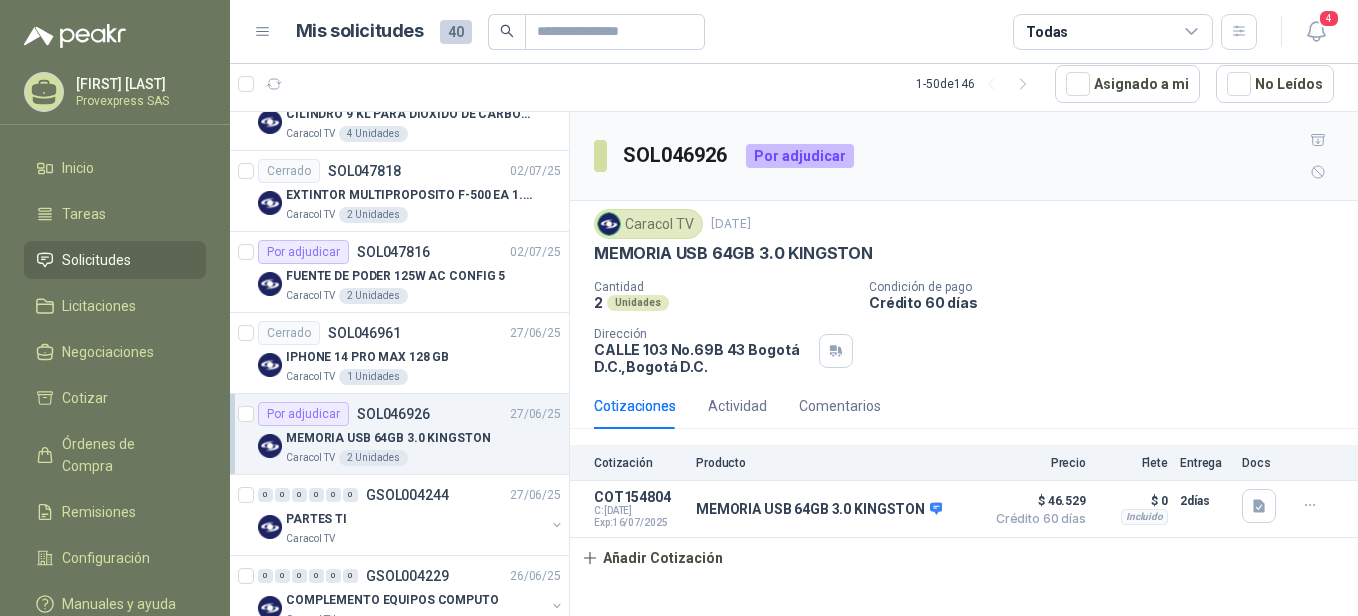 scroll, scrollTop: 1323, scrollLeft: 0, axis: vertical 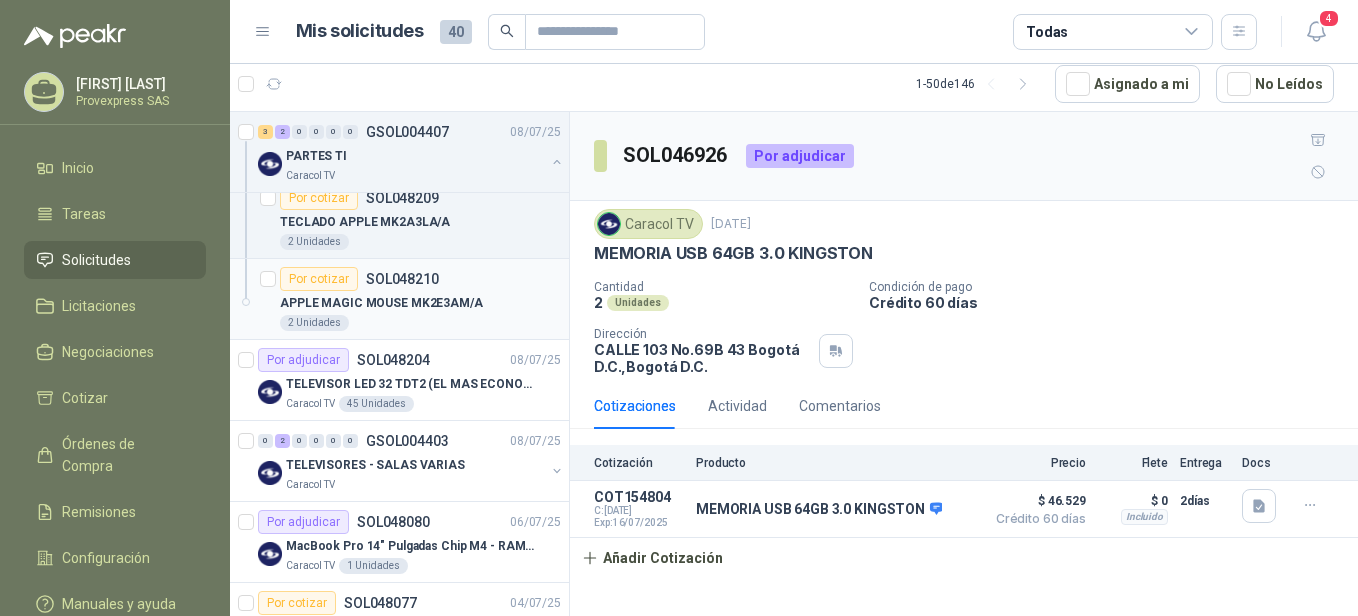 click on "Por cotizar" at bounding box center (319, 279) 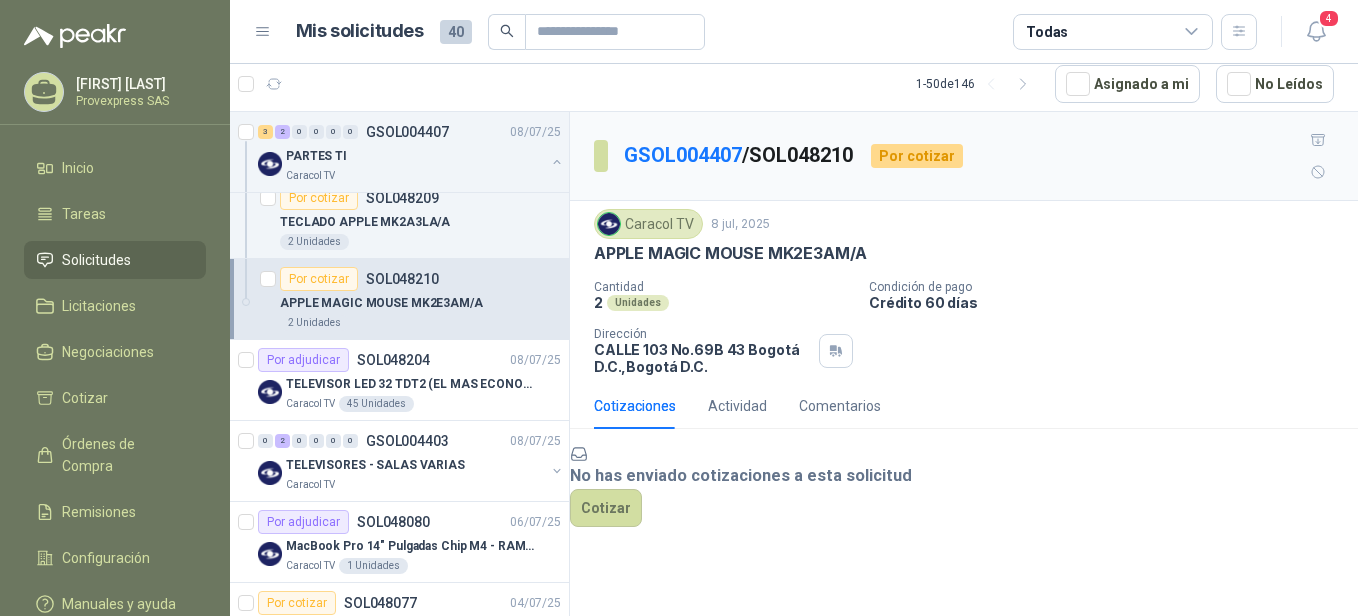 click on "Caracol TV [DATE] APPLE MAGIC MOUSE MK2E3AM/A Cantidad 2   Unidades Condición de pago Crédito 60 días Dirección [STREET] [NUMBER]   [CITY] D.C. ,  [CITY] D.C." at bounding box center [964, 292] 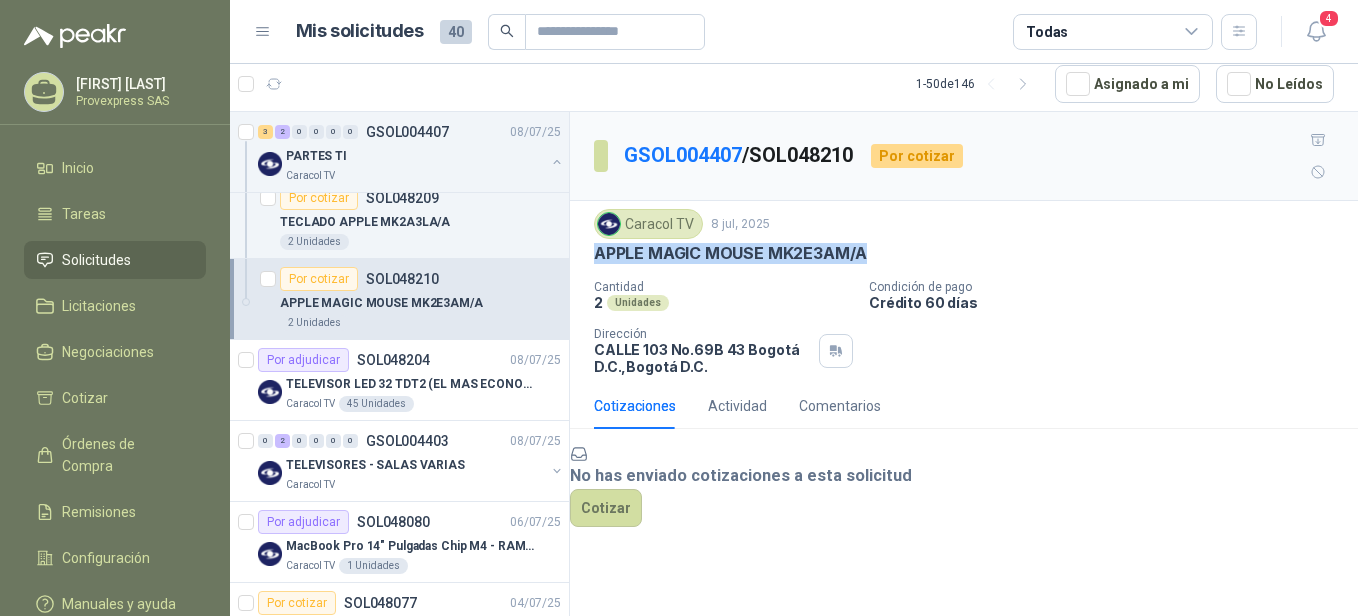 drag, startPoint x: 871, startPoint y: 219, endPoint x: 571, endPoint y: 229, distance: 300.16663 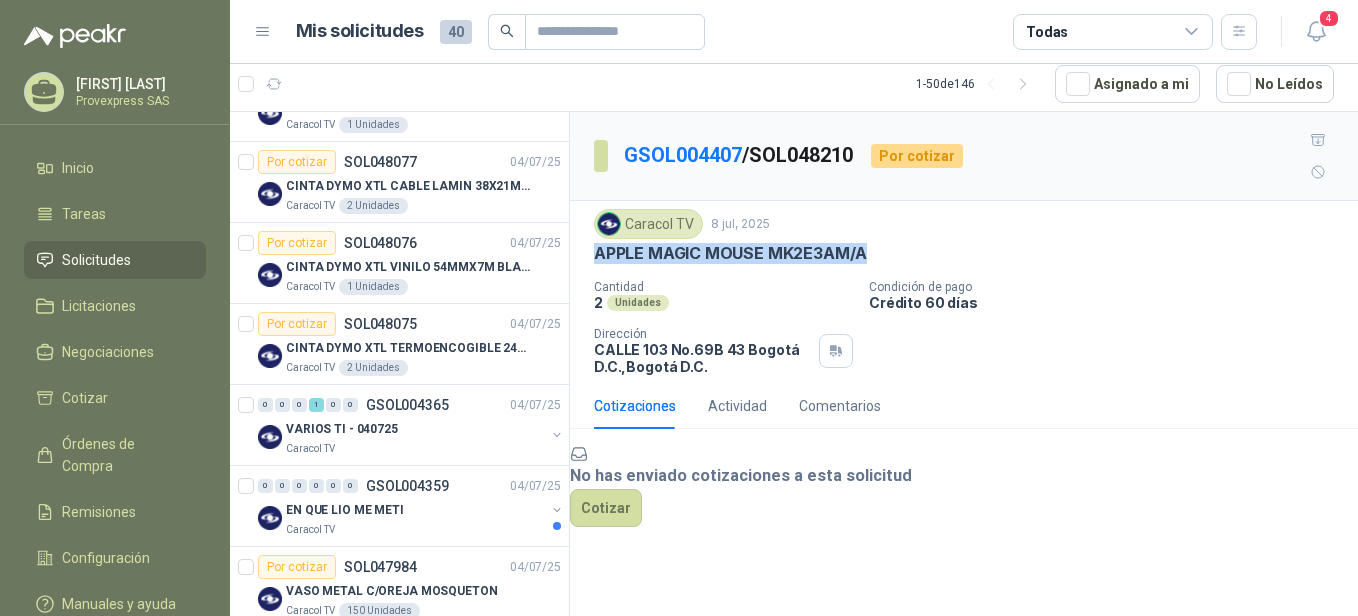 scroll, scrollTop: 1323, scrollLeft: 0, axis: vertical 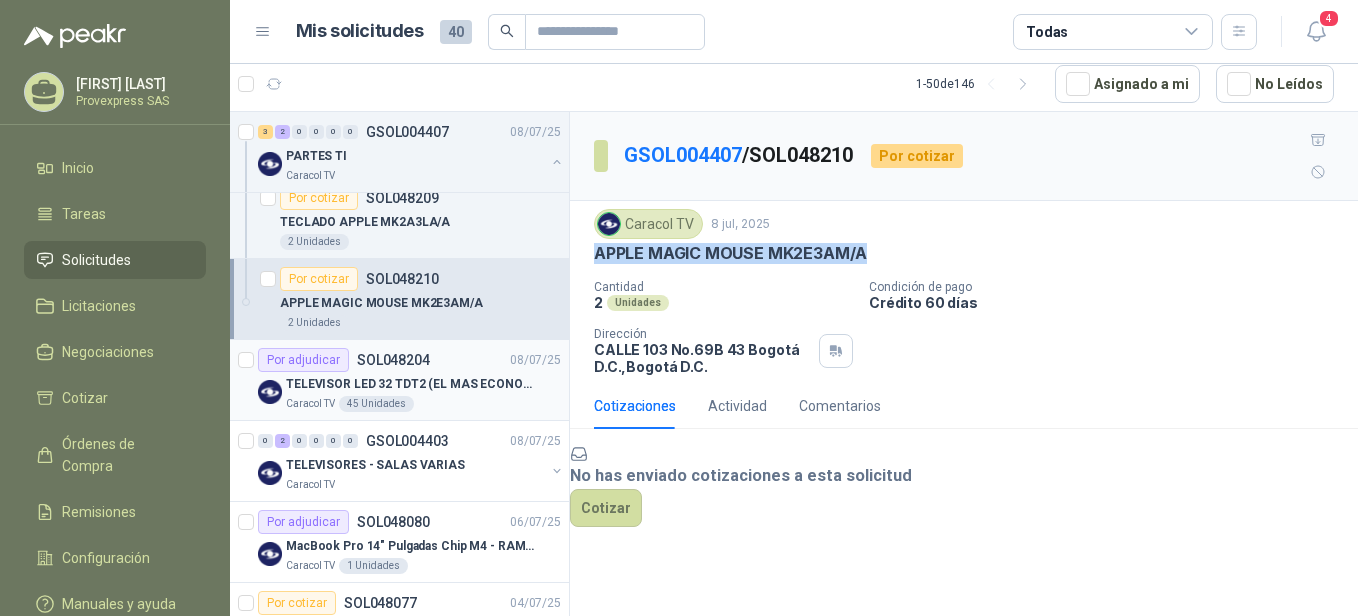 click on "Por adjudicar" at bounding box center [303, 360] 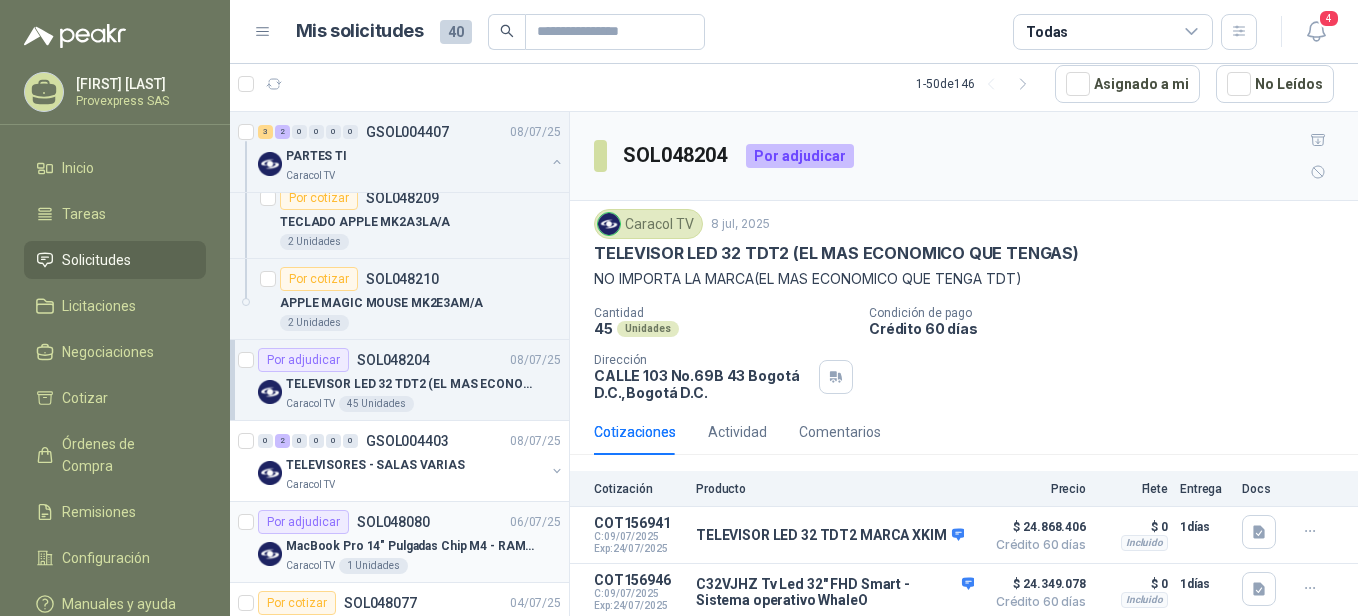 click on "Por adjudicar" at bounding box center [303, 522] 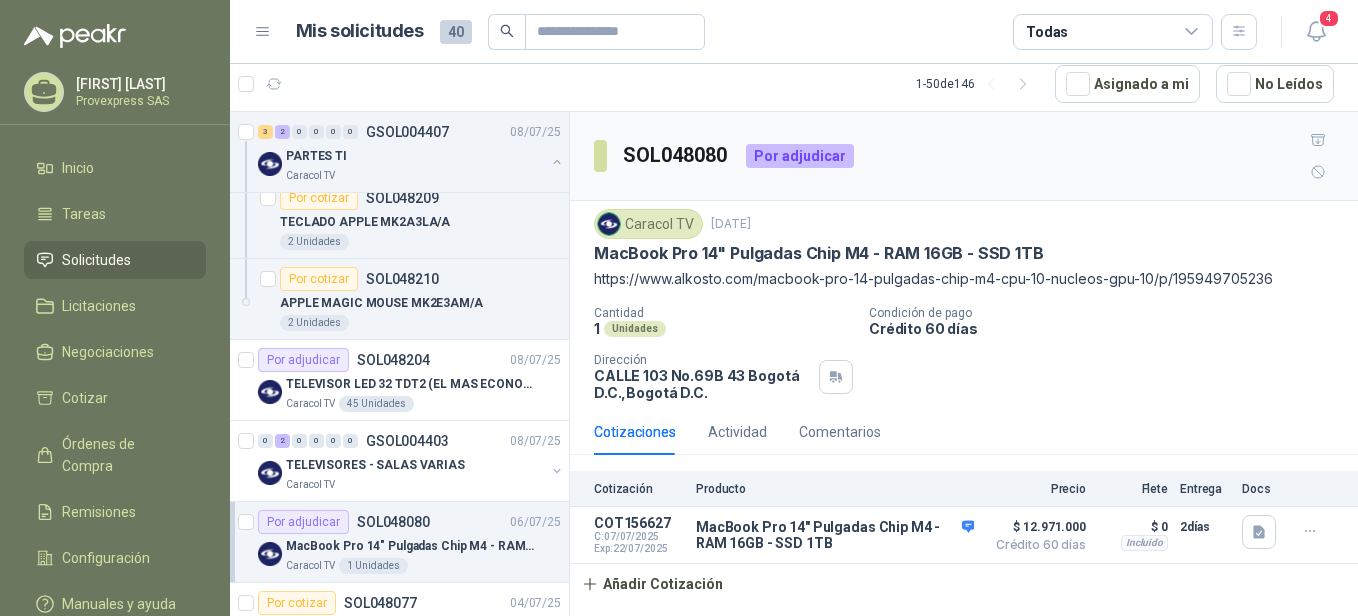 scroll, scrollTop: 0, scrollLeft: 0, axis: both 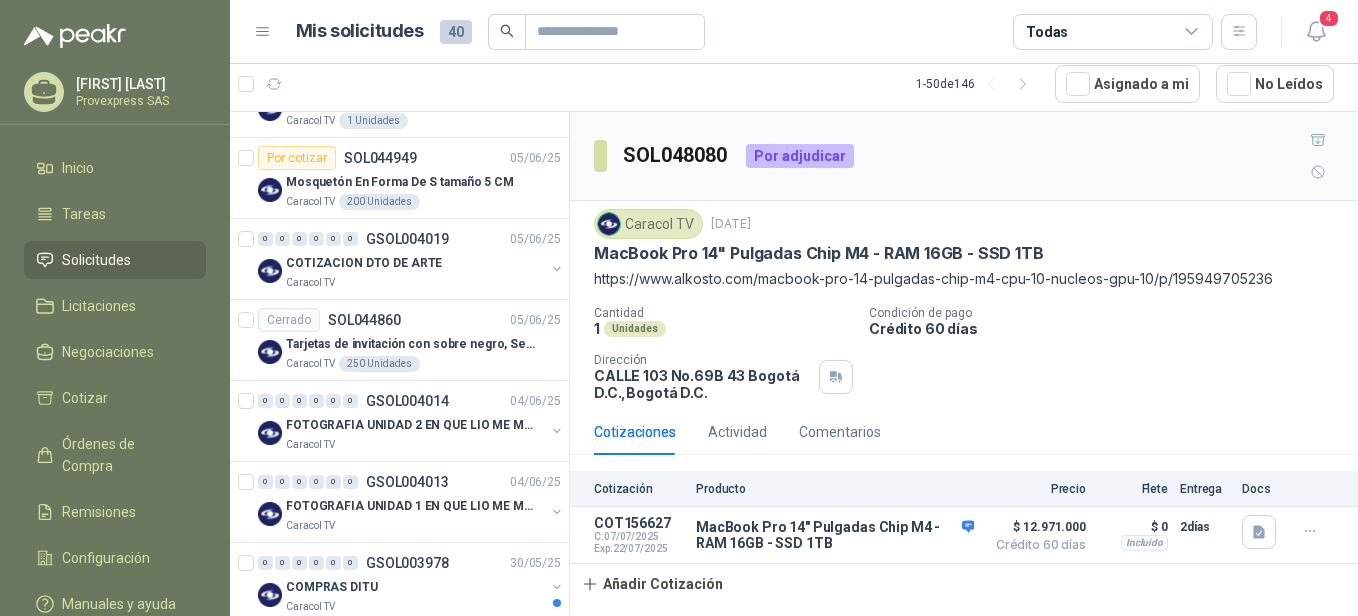 click on "SOL048080 Por adjudicar" at bounding box center (964, 156) 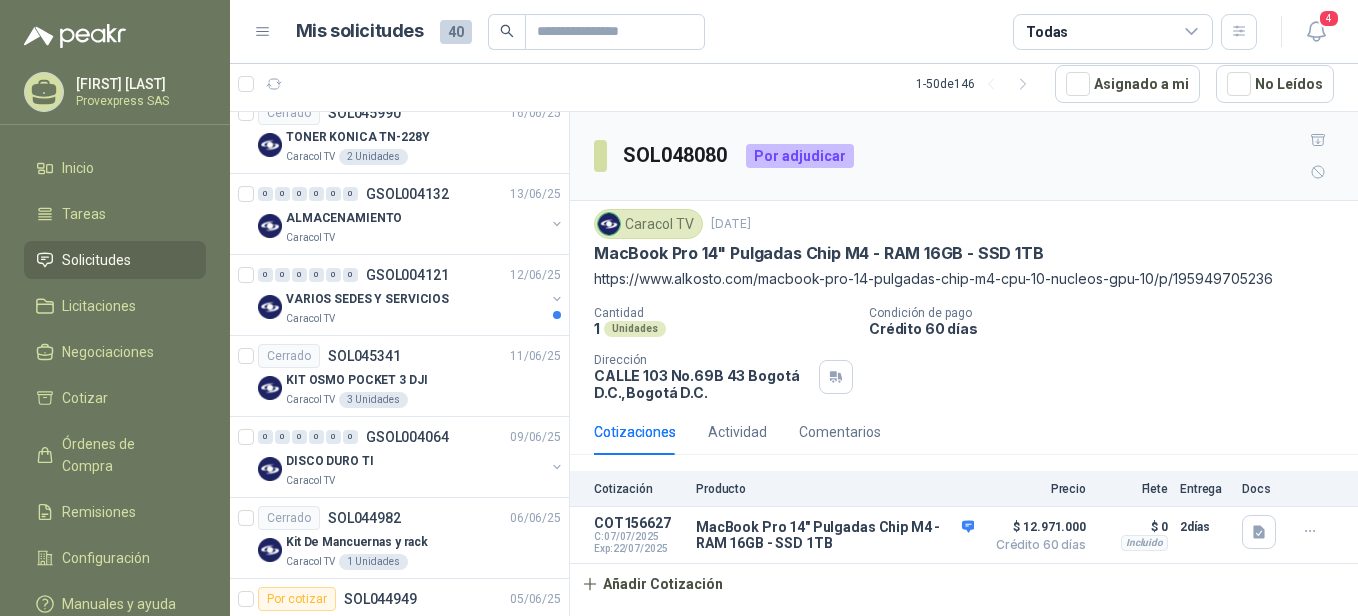 scroll, scrollTop: 2839, scrollLeft: 0, axis: vertical 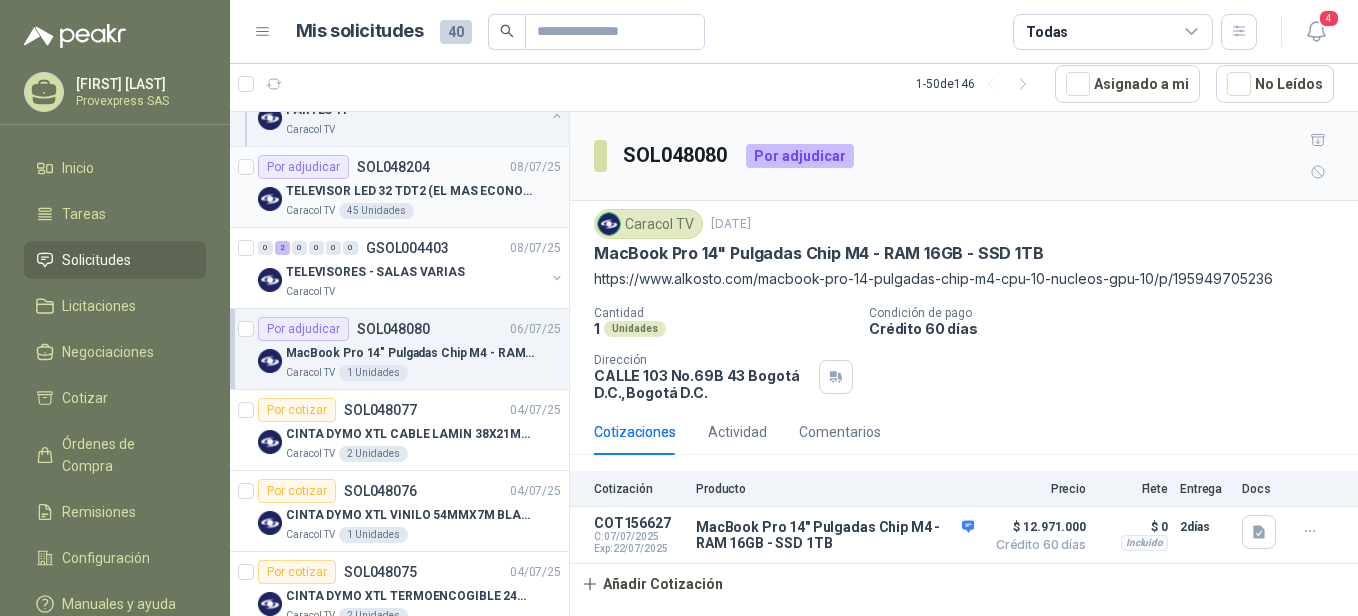 click on "Por adjudicar" at bounding box center [303, 167] 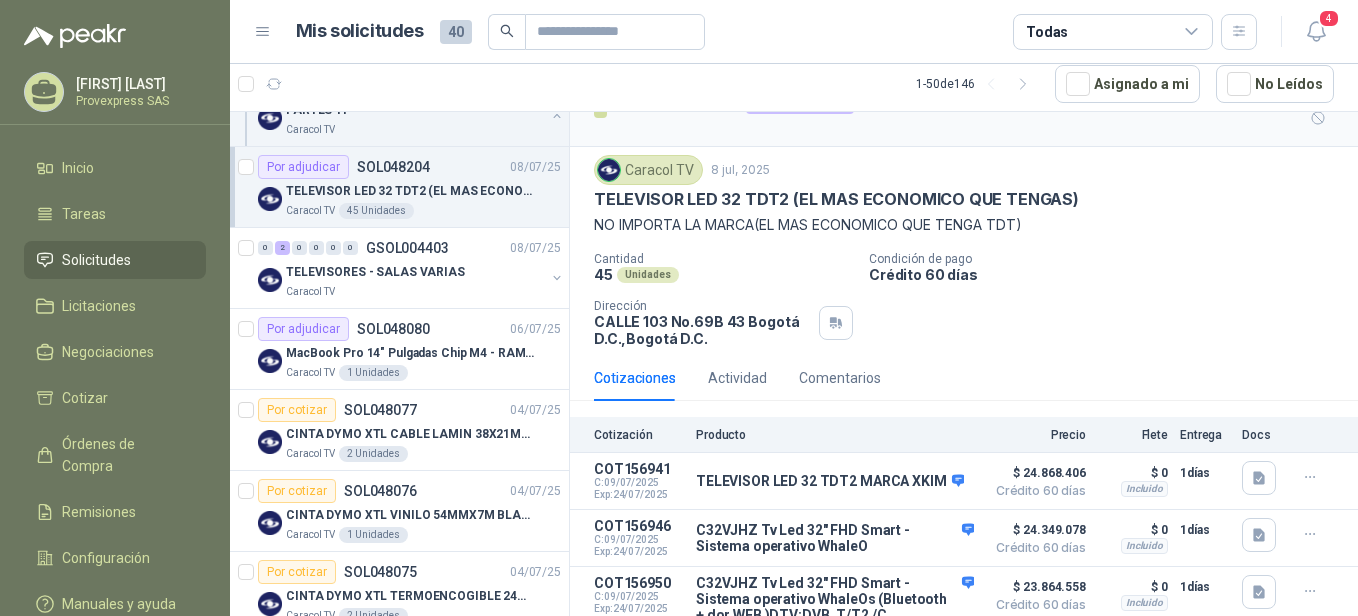 scroll, scrollTop: 83, scrollLeft: 0, axis: vertical 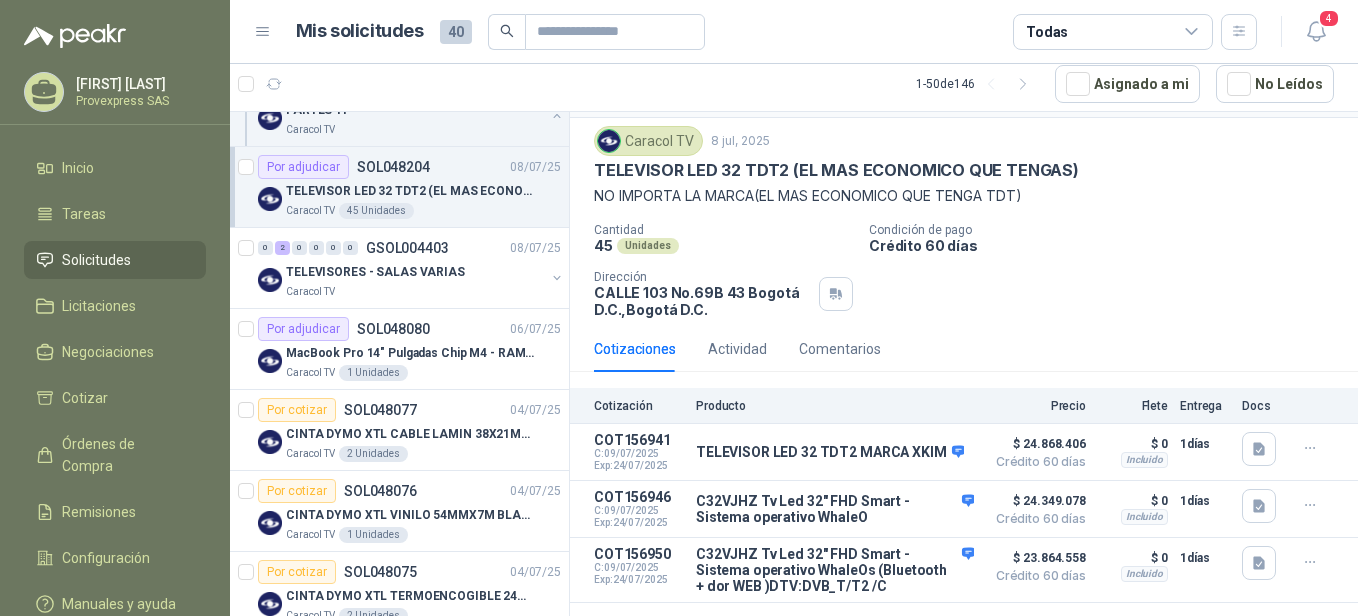 click on "Por adjudicar" at bounding box center (303, 167) 